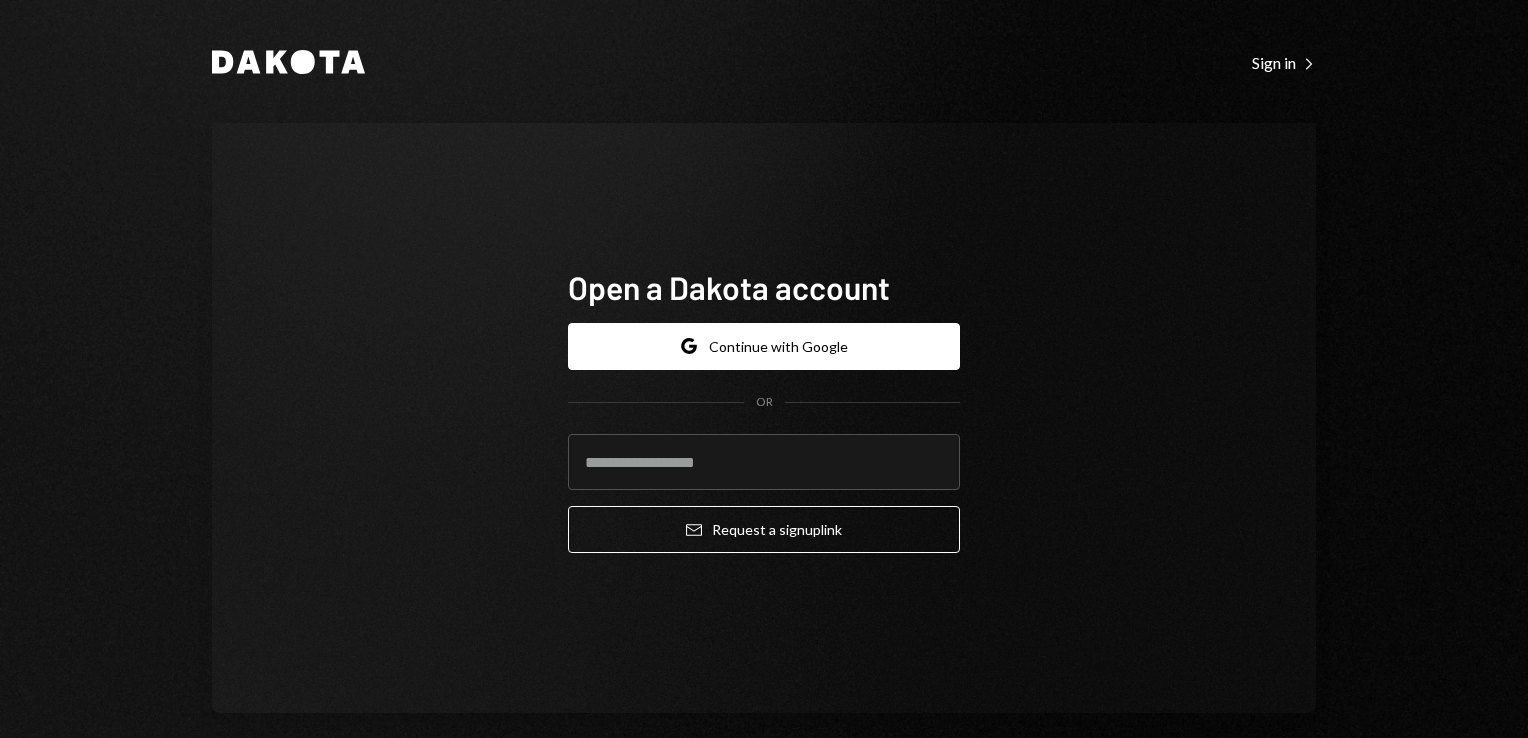 scroll, scrollTop: 0, scrollLeft: 0, axis: both 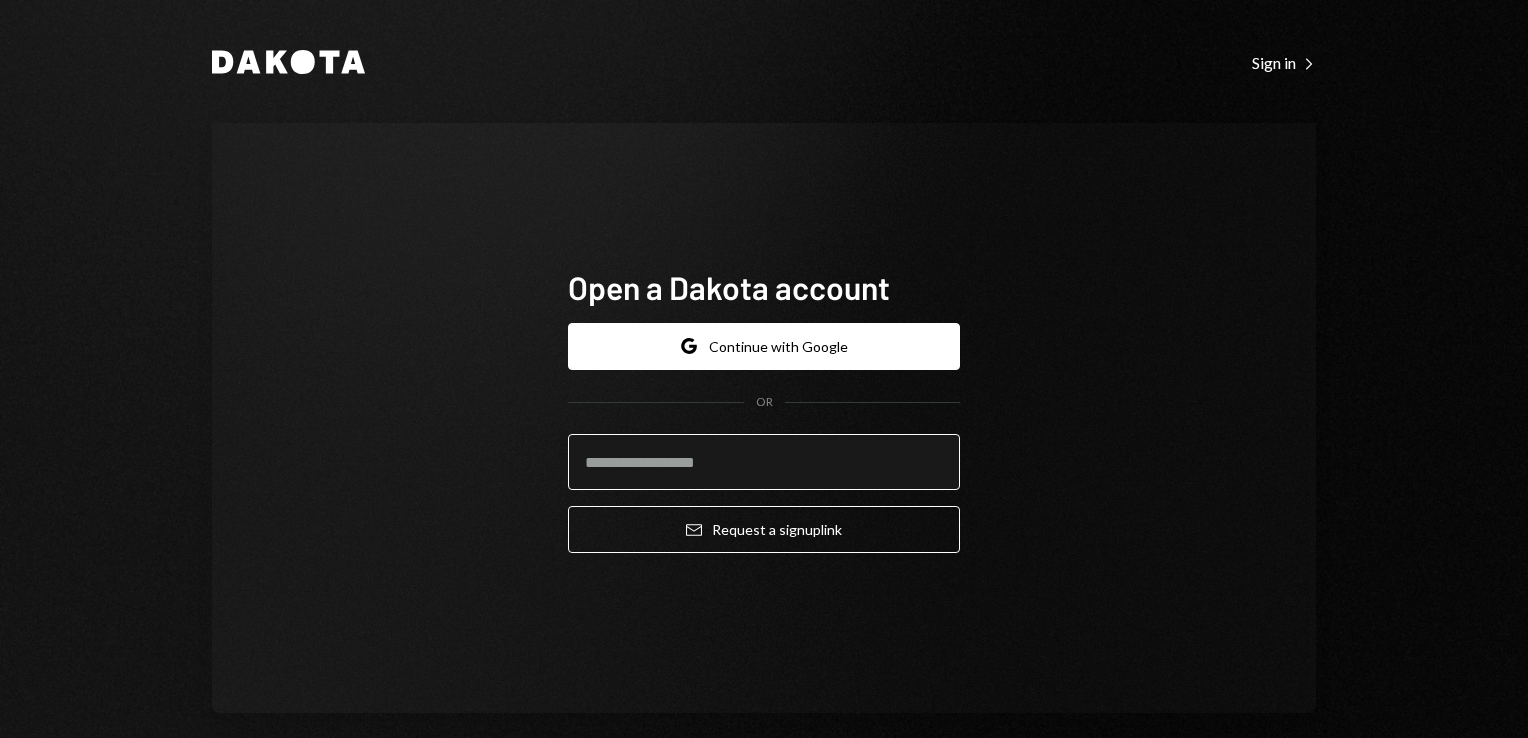 click at bounding box center (764, 462) 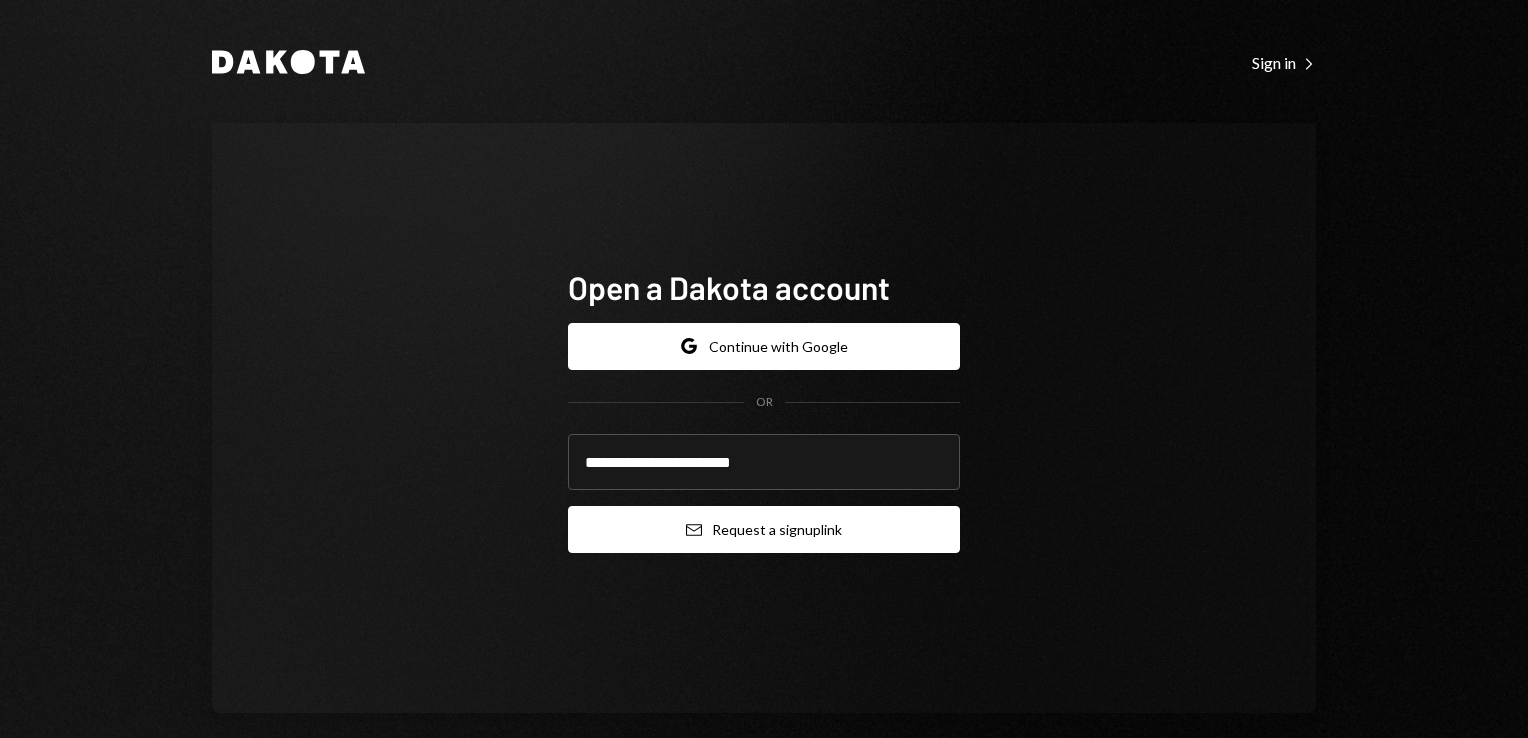 click on "Email Request a sign  up  link" at bounding box center (764, 529) 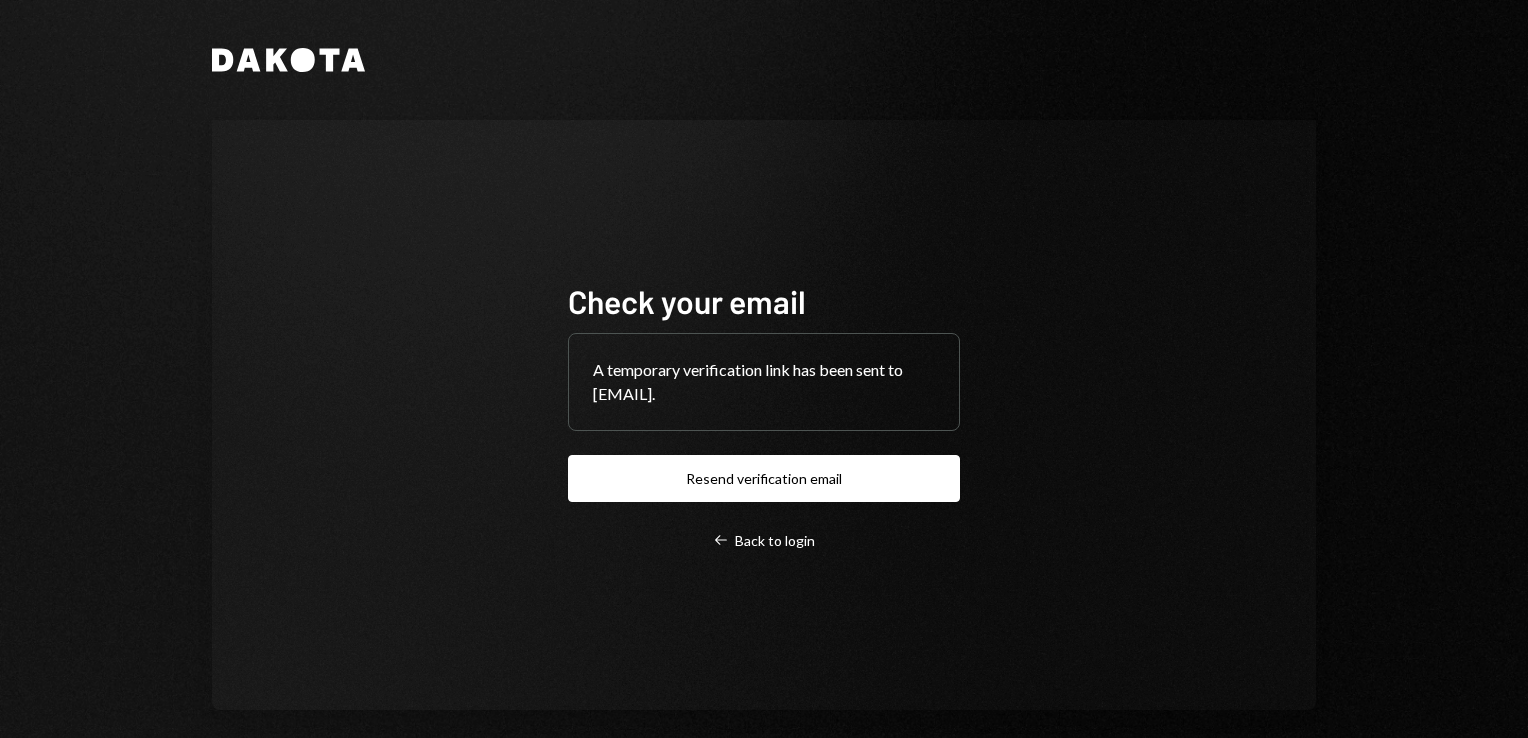click on "Check your email A temporary verification link has been sent to [EMAIL]. Resend verification email Left Arrow Back to login" at bounding box center (764, 415) 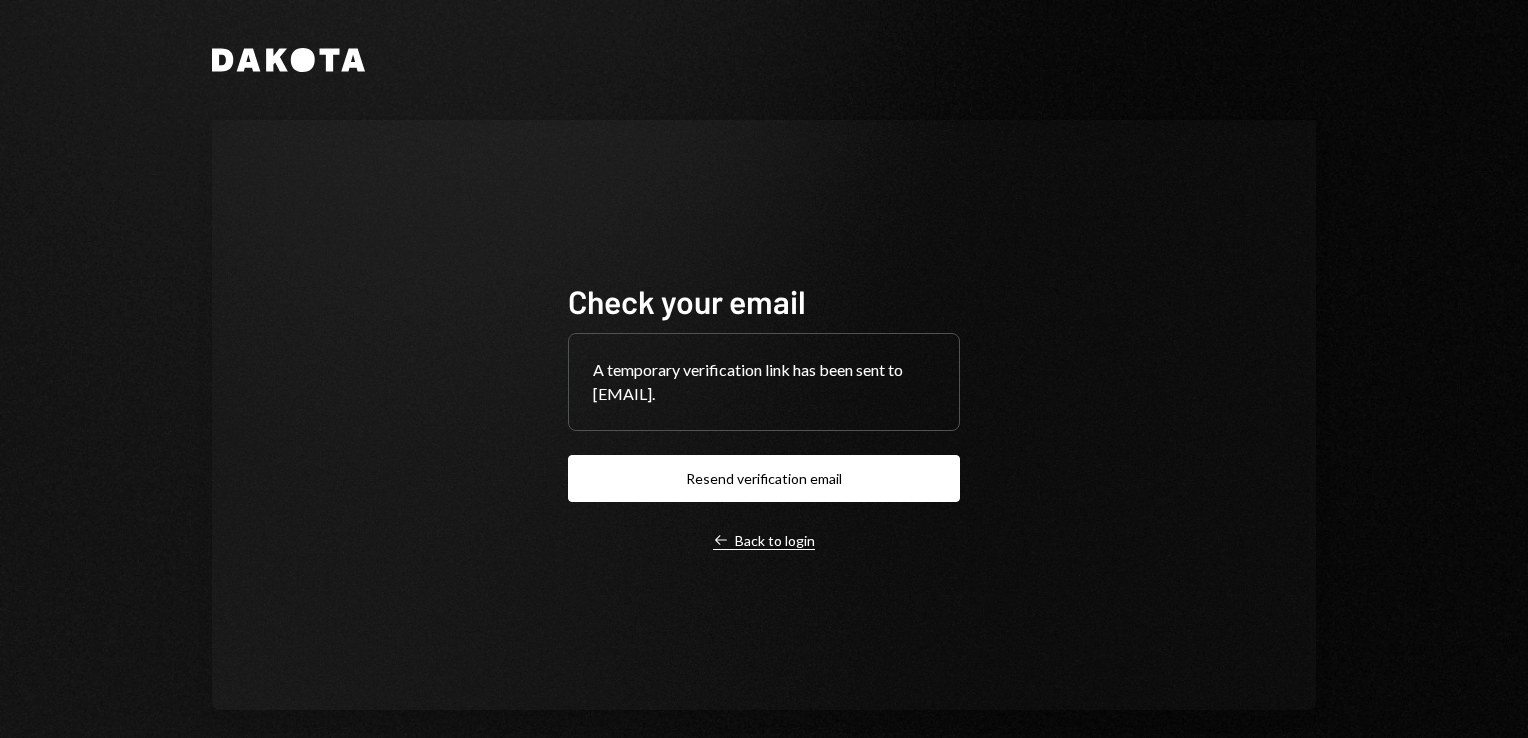 click on "Left Arrow Back to login" at bounding box center (764, 541) 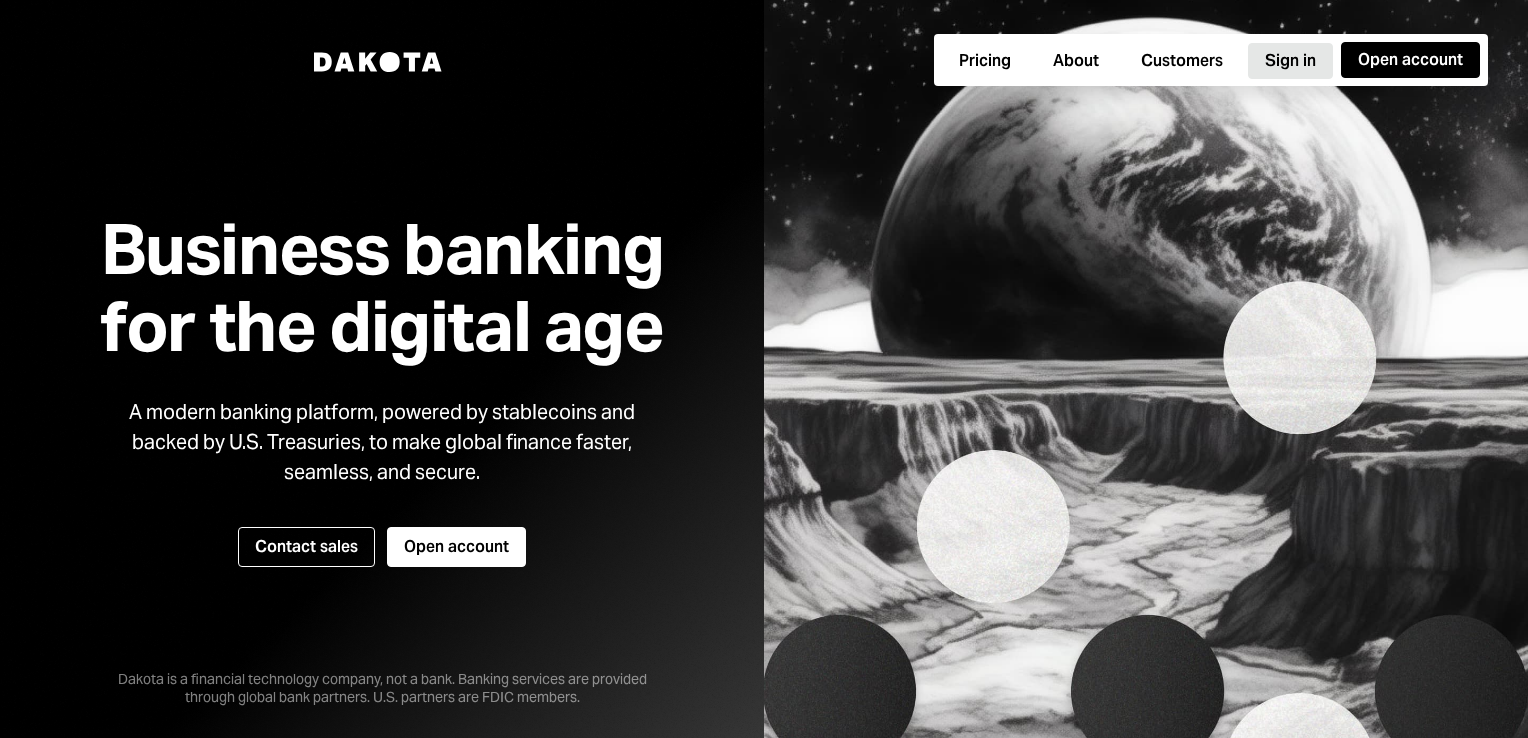 click on "Sign in" at bounding box center [1290, 61] 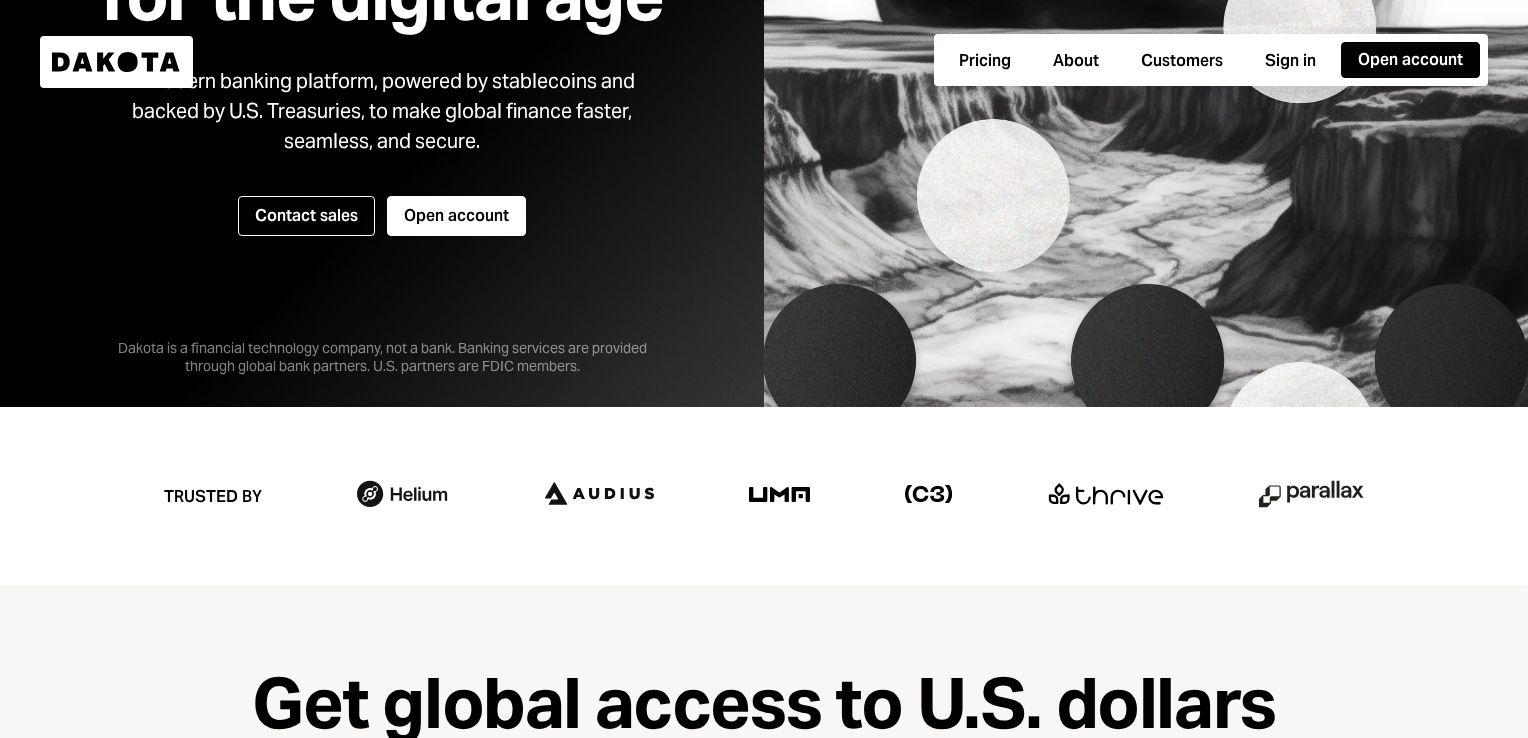 scroll, scrollTop: 0, scrollLeft: 0, axis: both 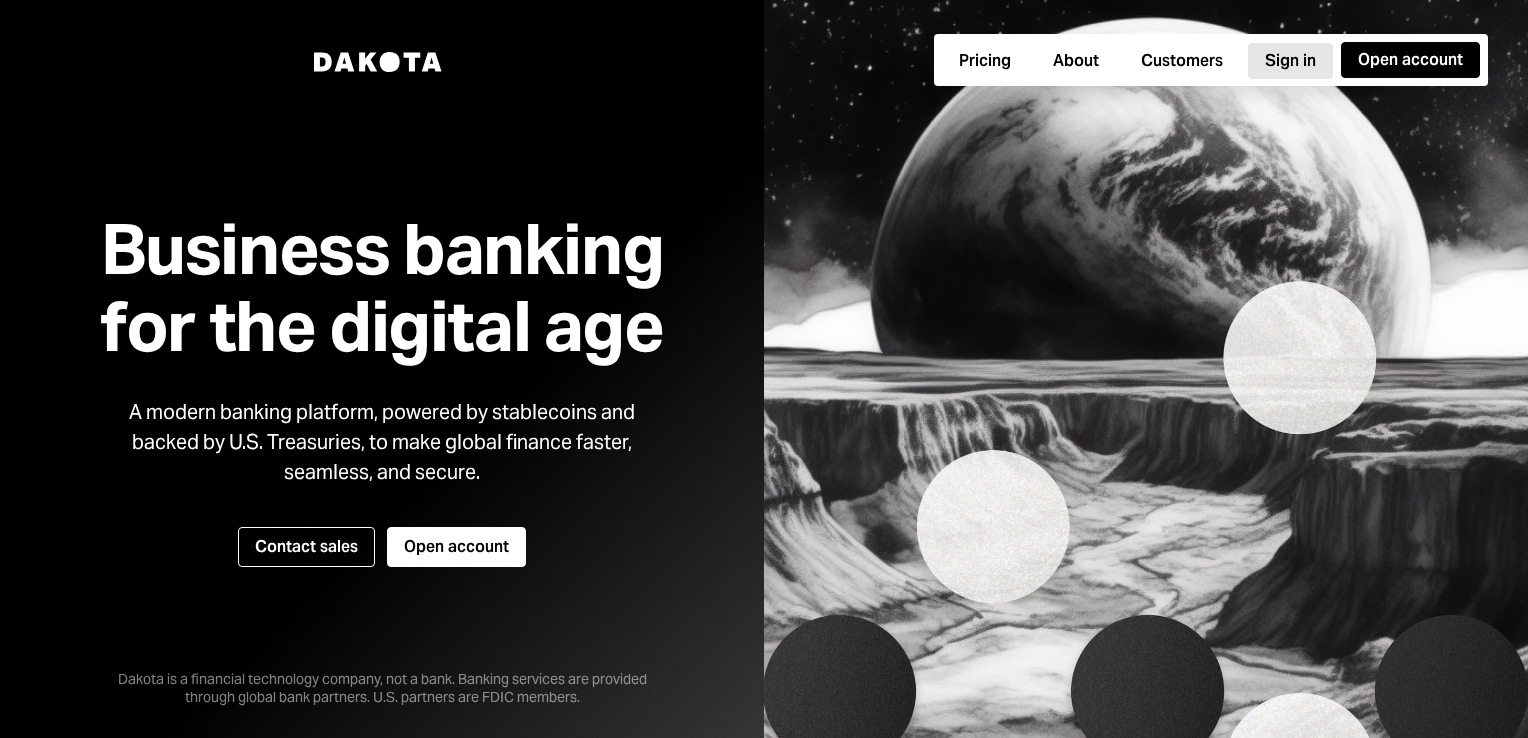 click on "Sign in" at bounding box center [1290, 61] 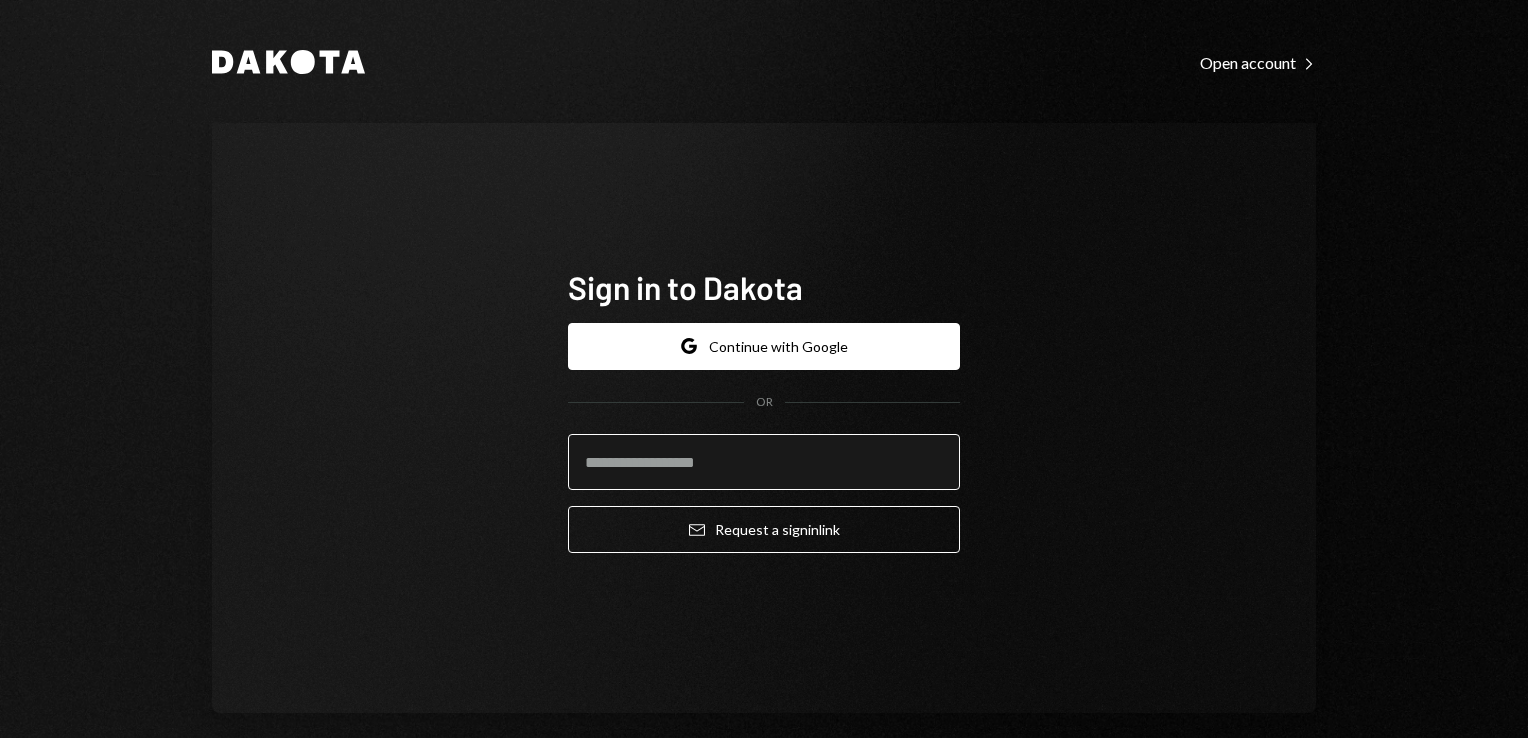 drag, startPoint x: 666, startPoint y: 451, endPoint x: 596, endPoint y: 471, distance: 72.8011 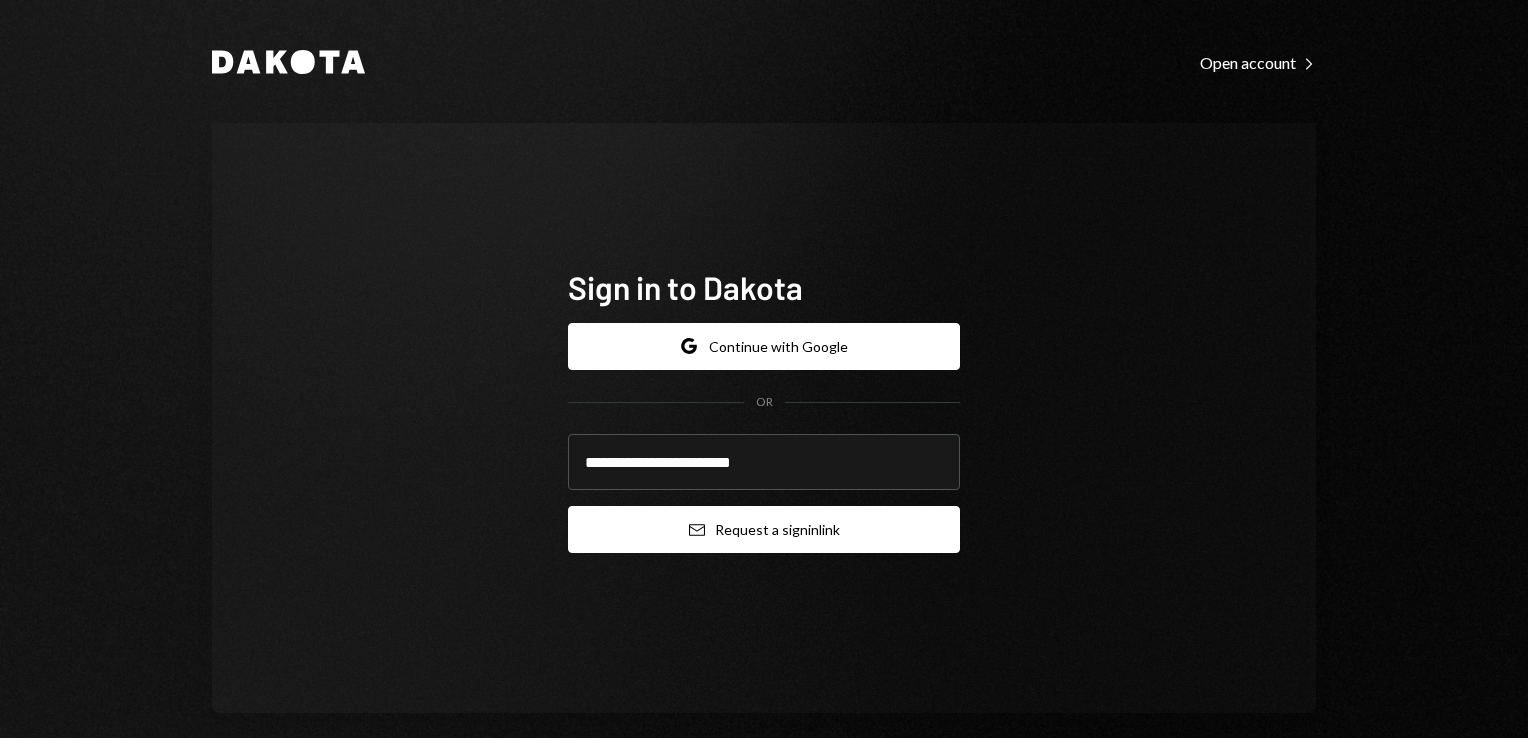 click on "Email Request a sign  in  link" at bounding box center [764, 529] 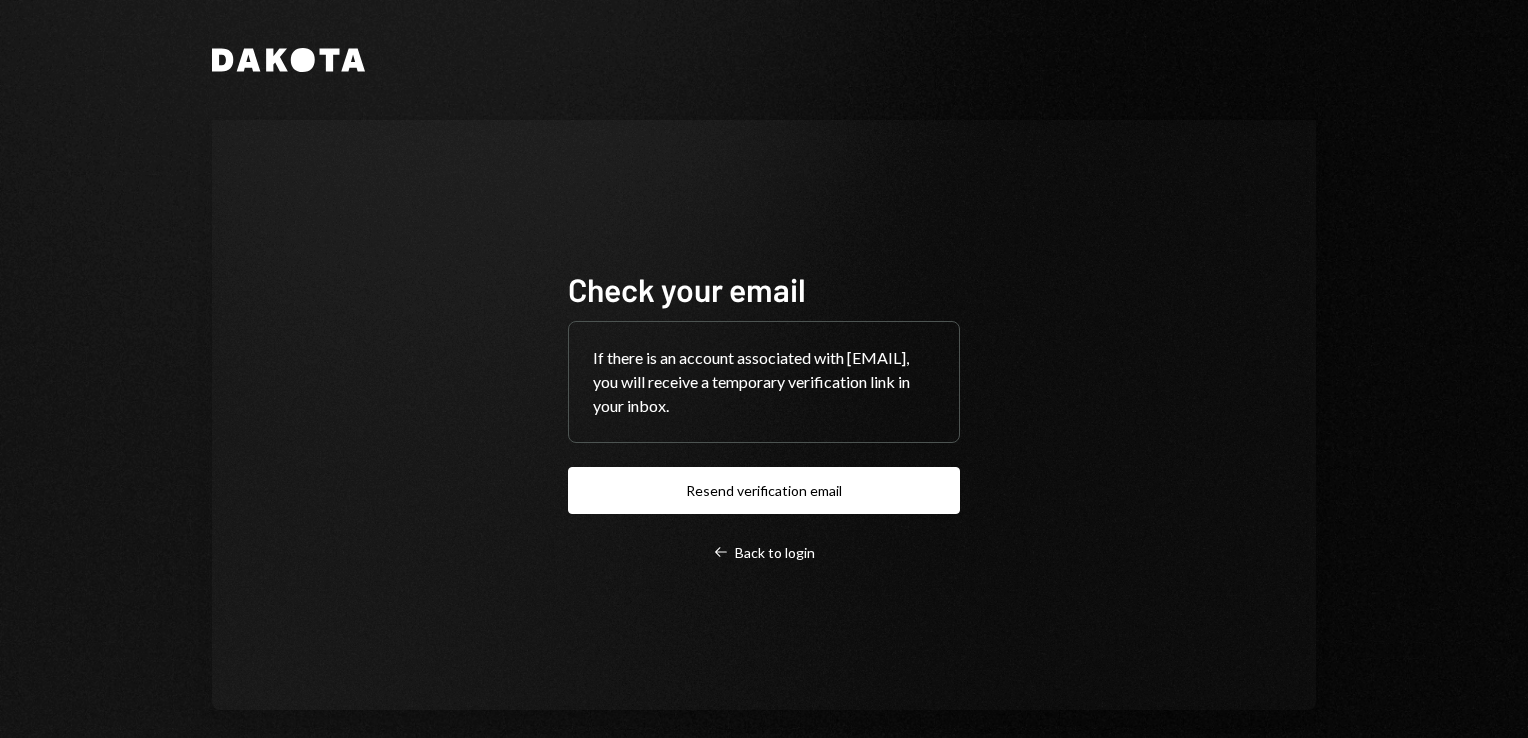 scroll, scrollTop: 0, scrollLeft: 0, axis: both 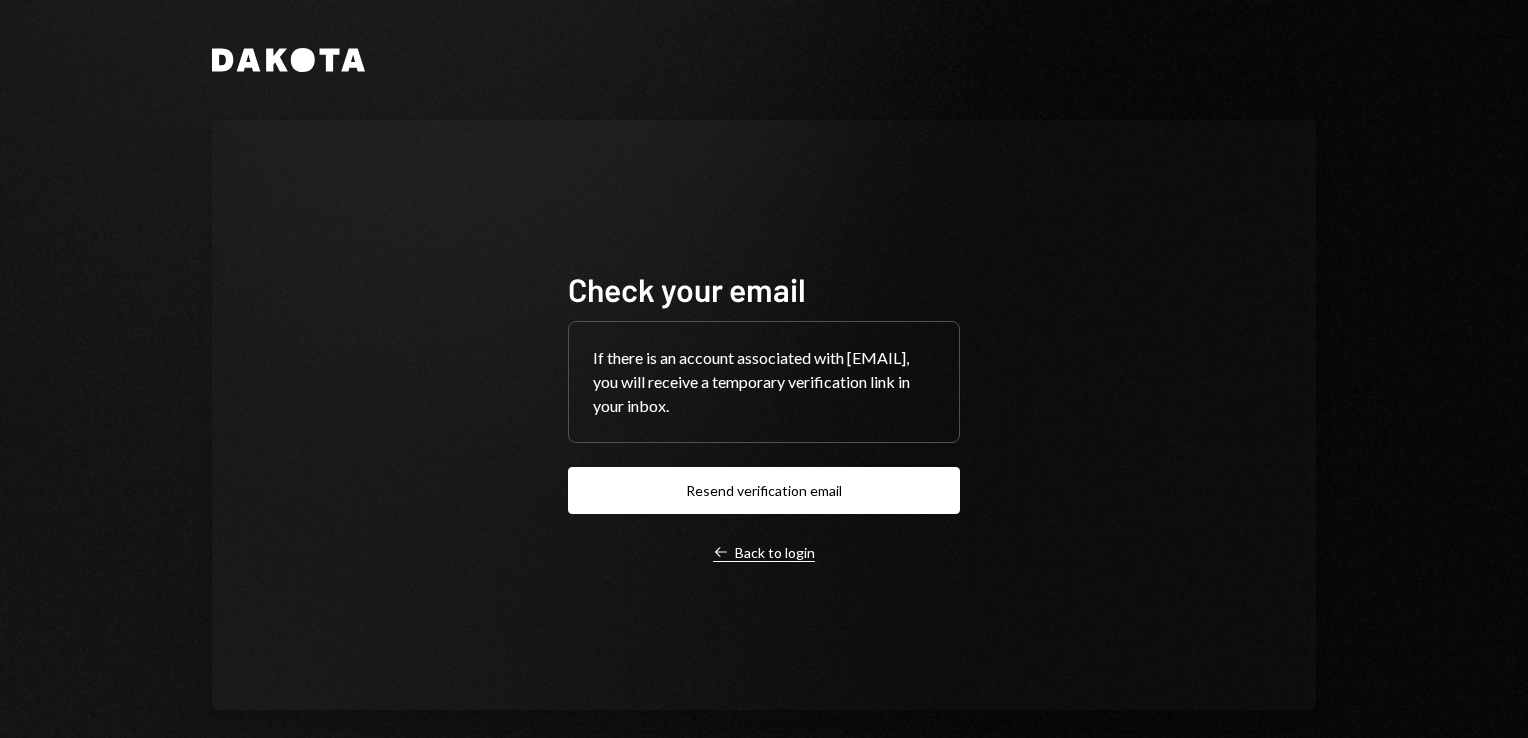 click on "Left Arrow Back to login" at bounding box center (764, 553) 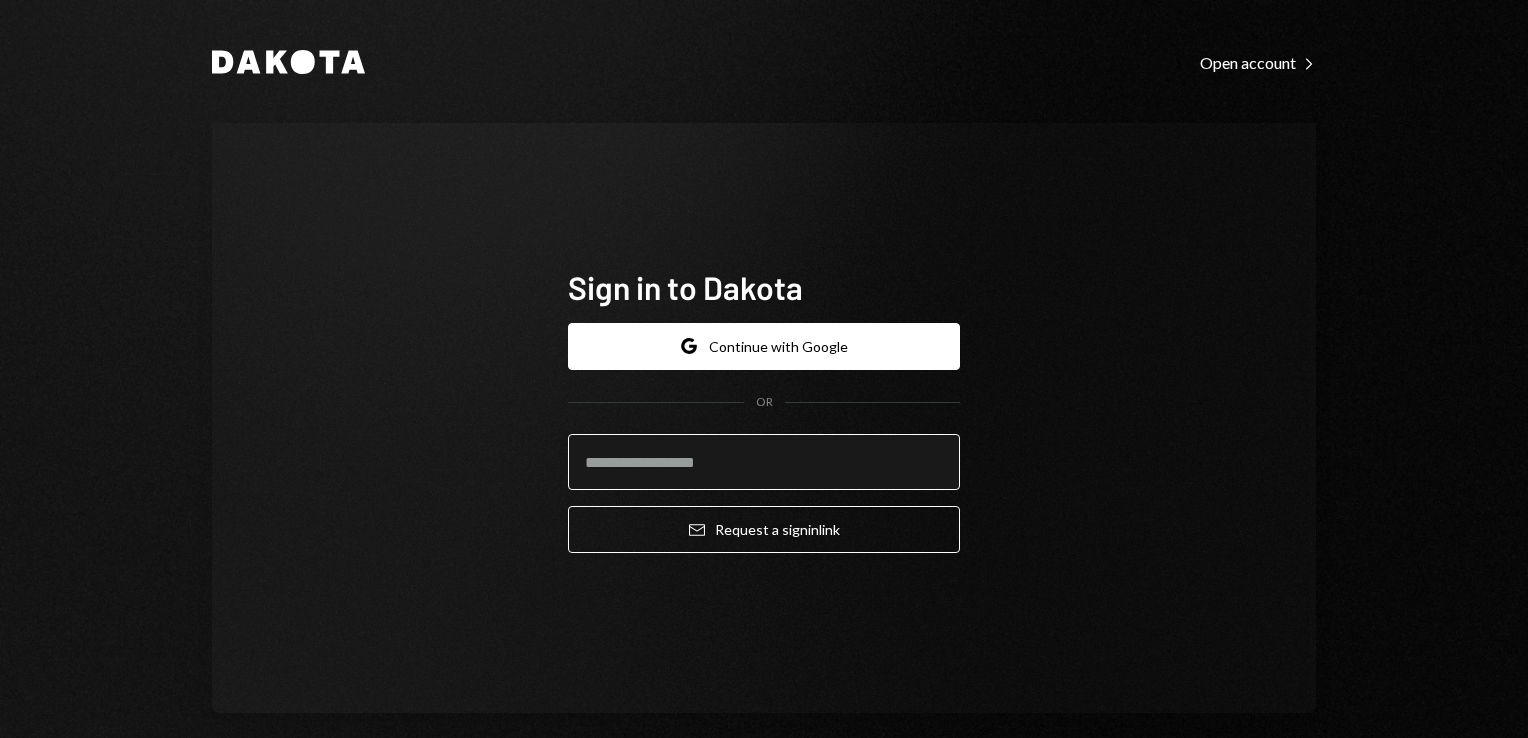 click at bounding box center [764, 462] 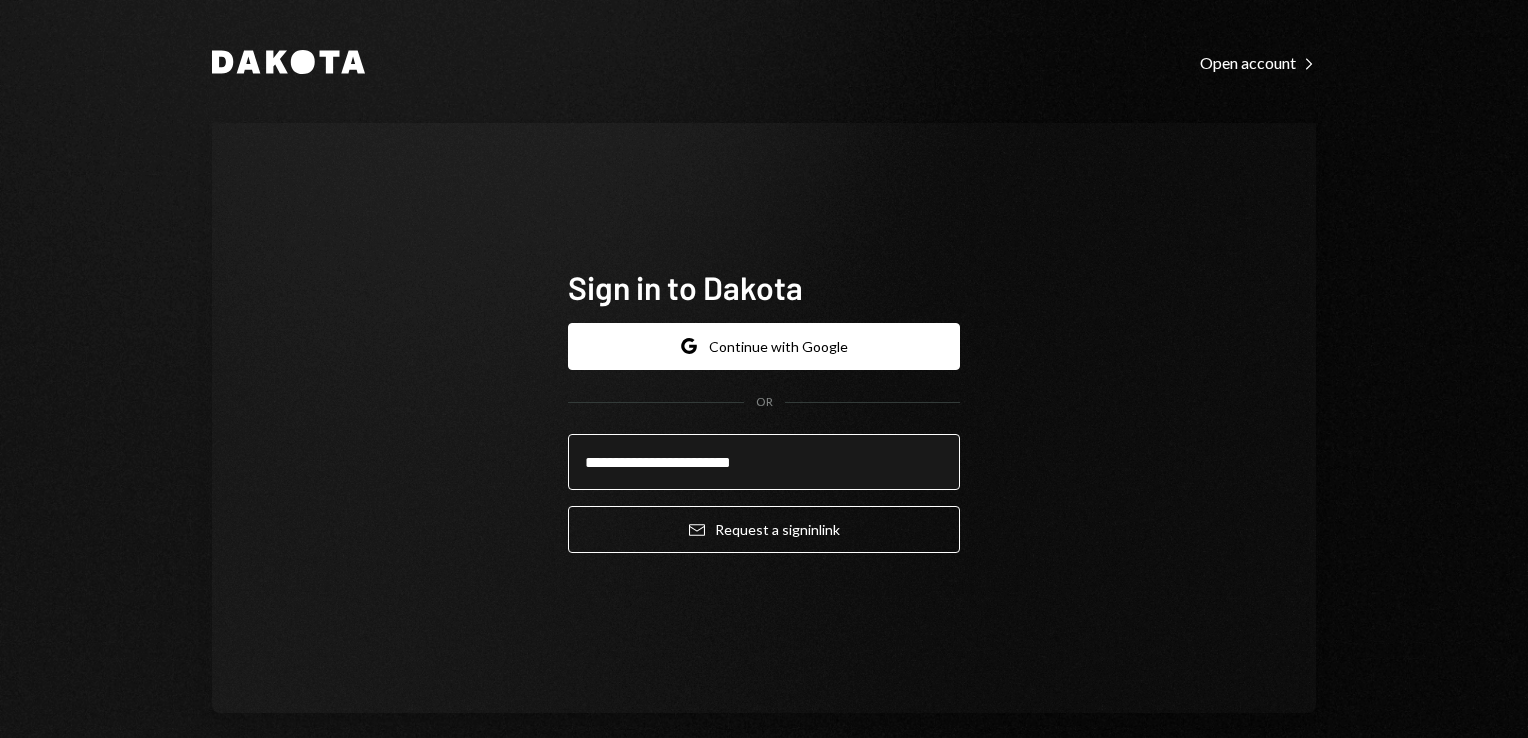 click on "**********" at bounding box center [764, 462] 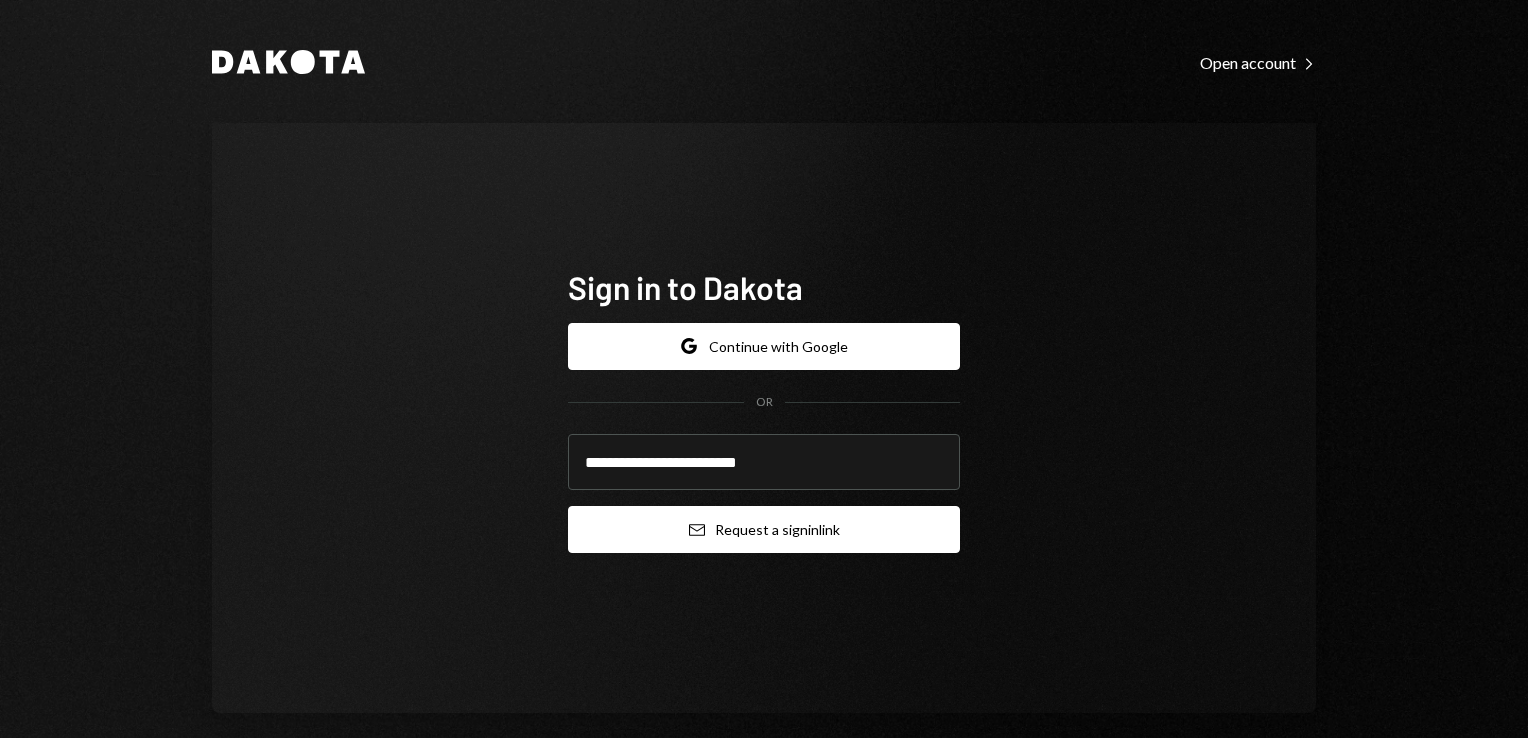 type on "**********" 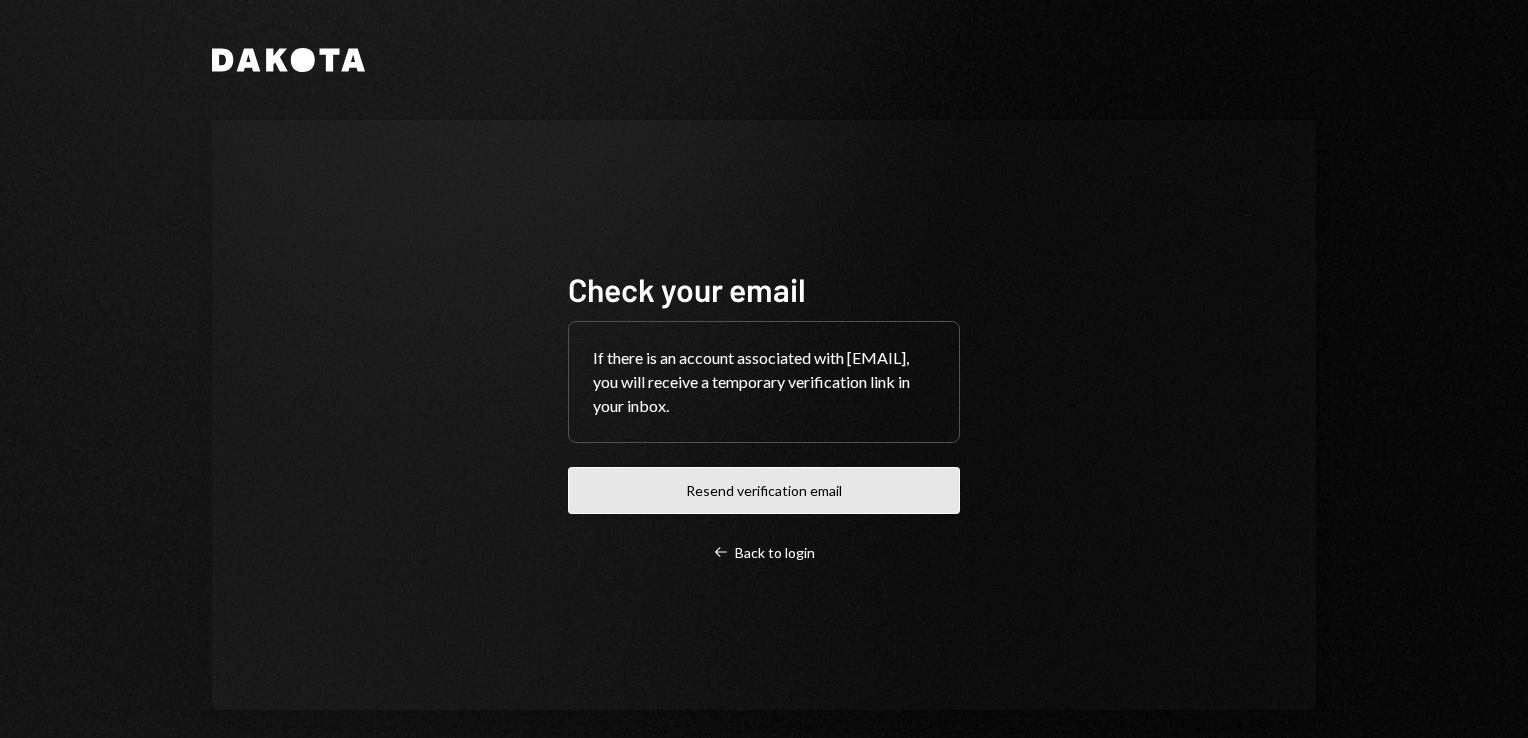 click on "Resend verification email" at bounding box center (764, 490) 